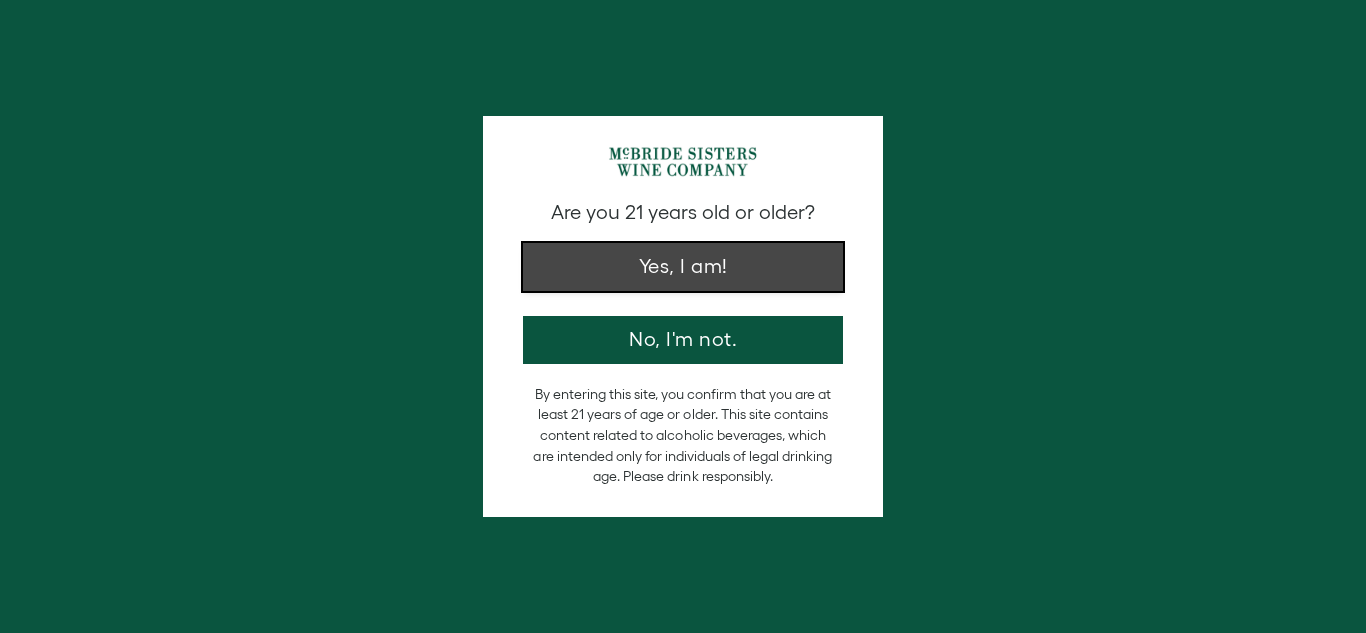 click on "Yes, I am!" at bounding box center (683, 267) 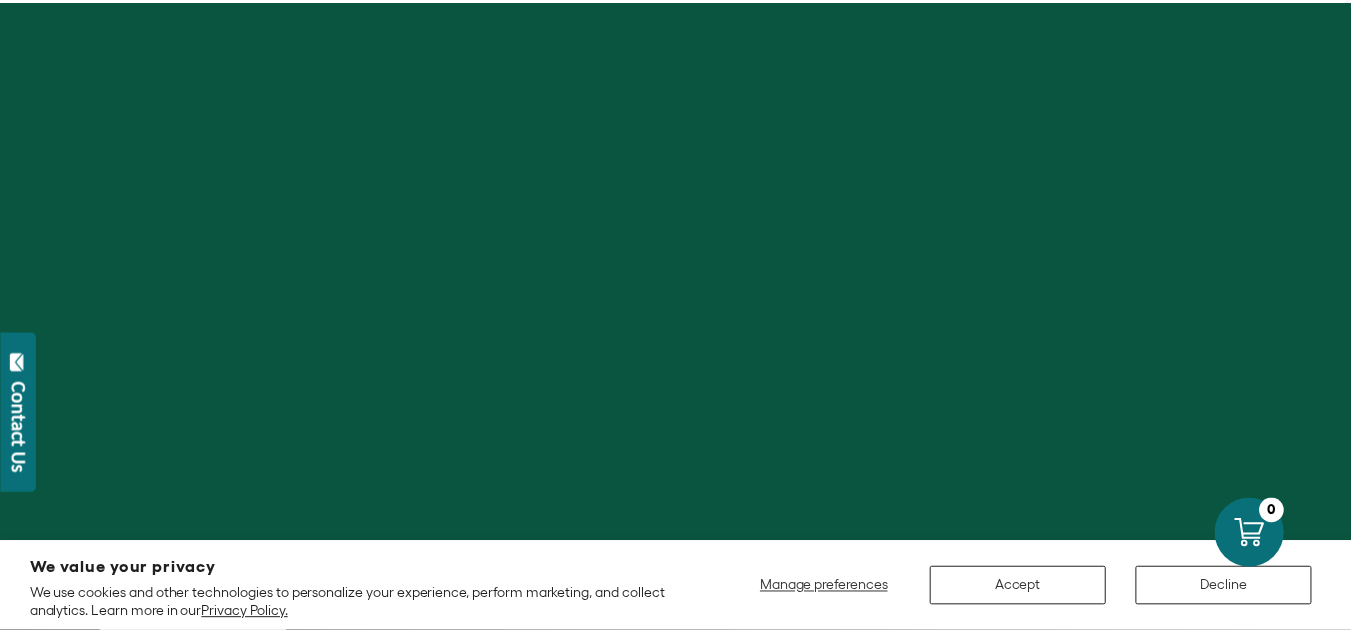scroll, scrollTop: 0, scrollLeft: 0, axis: both 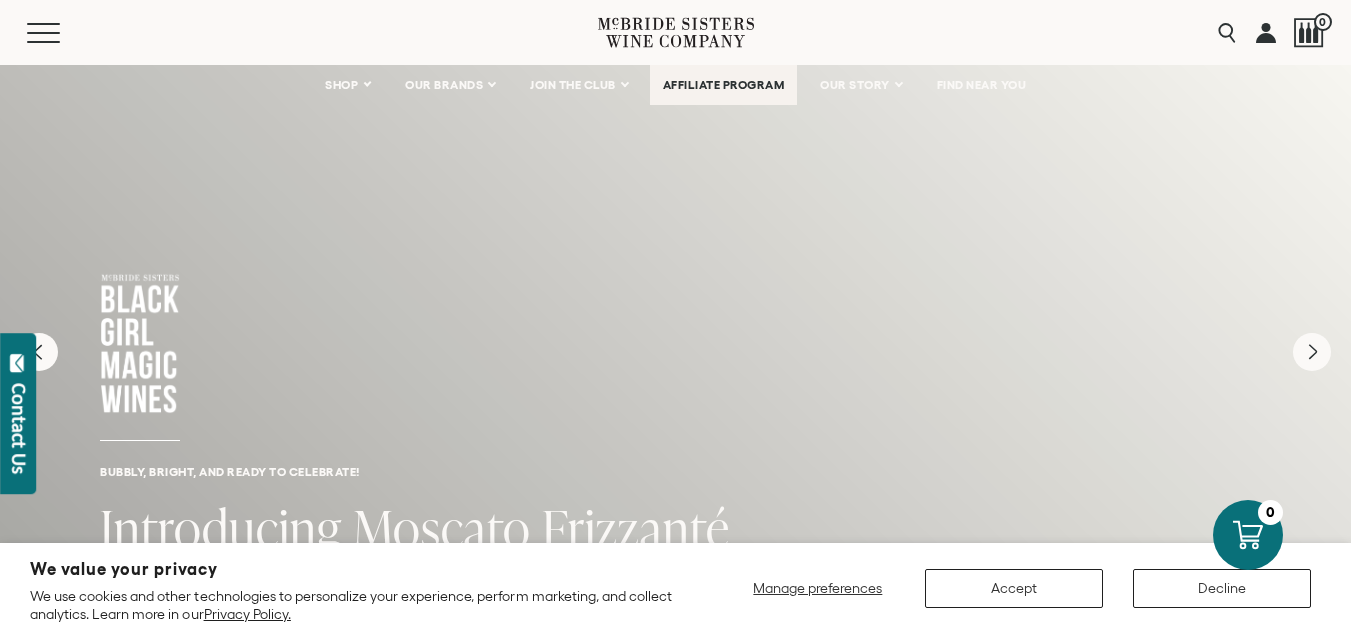 click on "AFFILIATE PROGRAM" at bounding box center (724, 85) 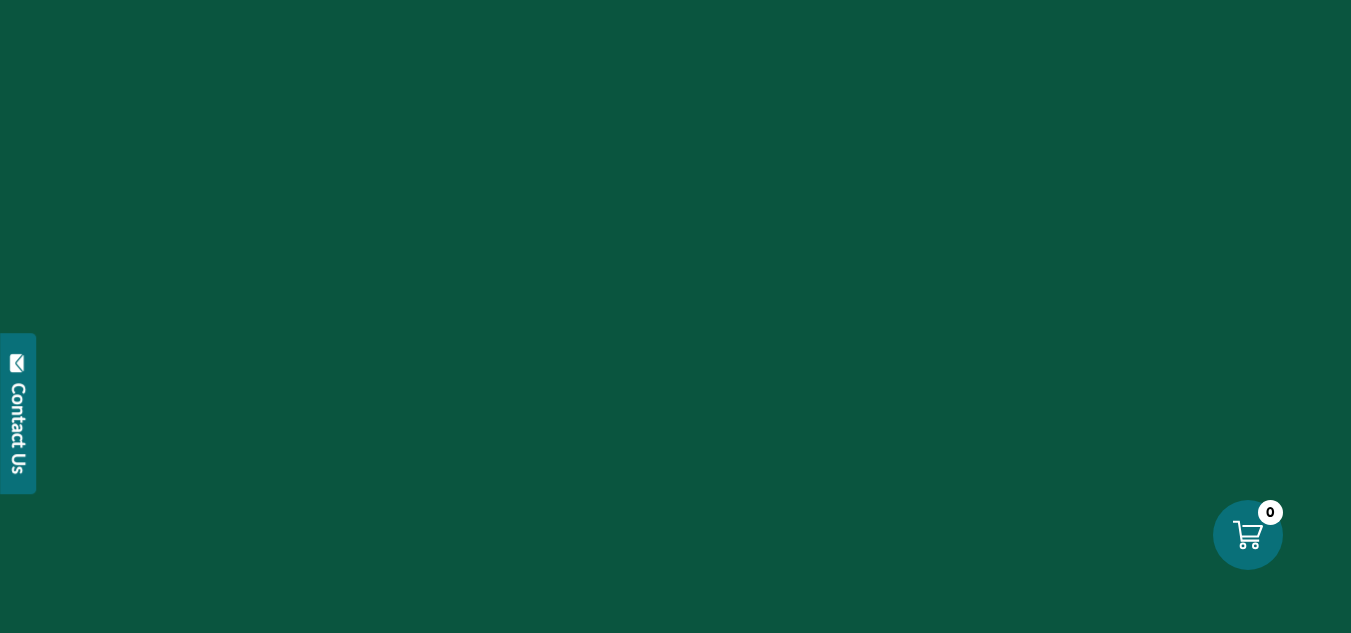 scroll, scrollTop: 0, scrollLeft: 0, axis: both 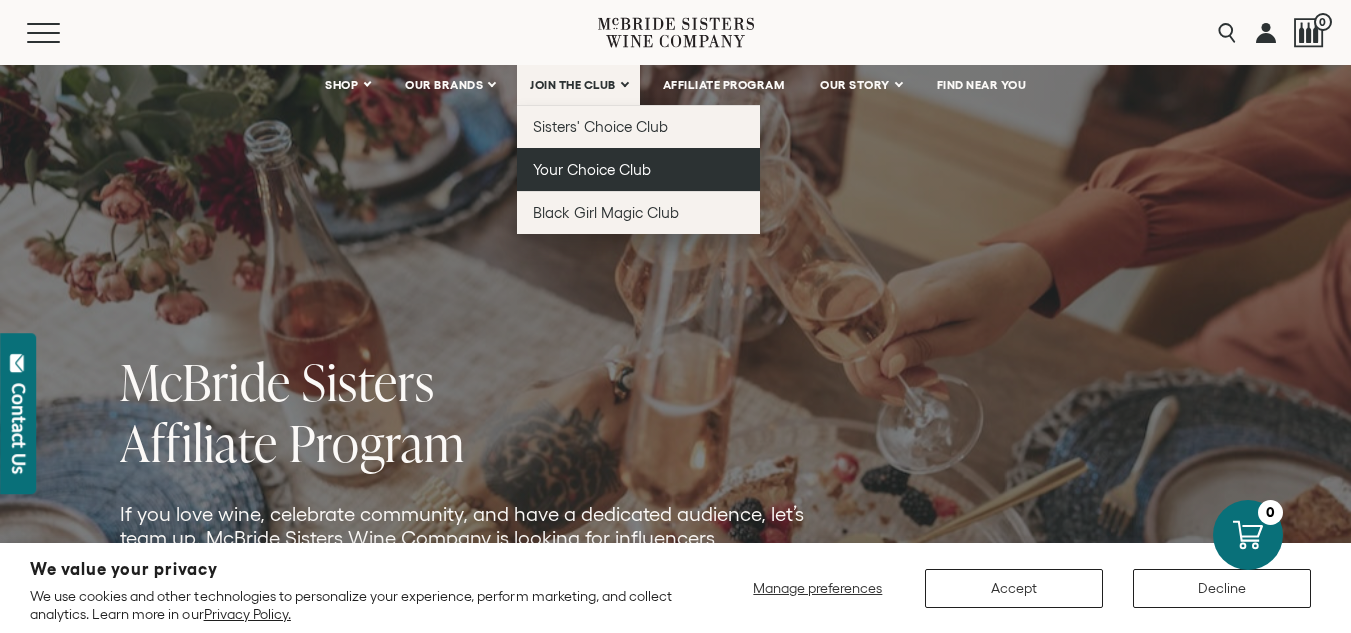 click on "Your Choice Club" at bounding box center (638, 169) 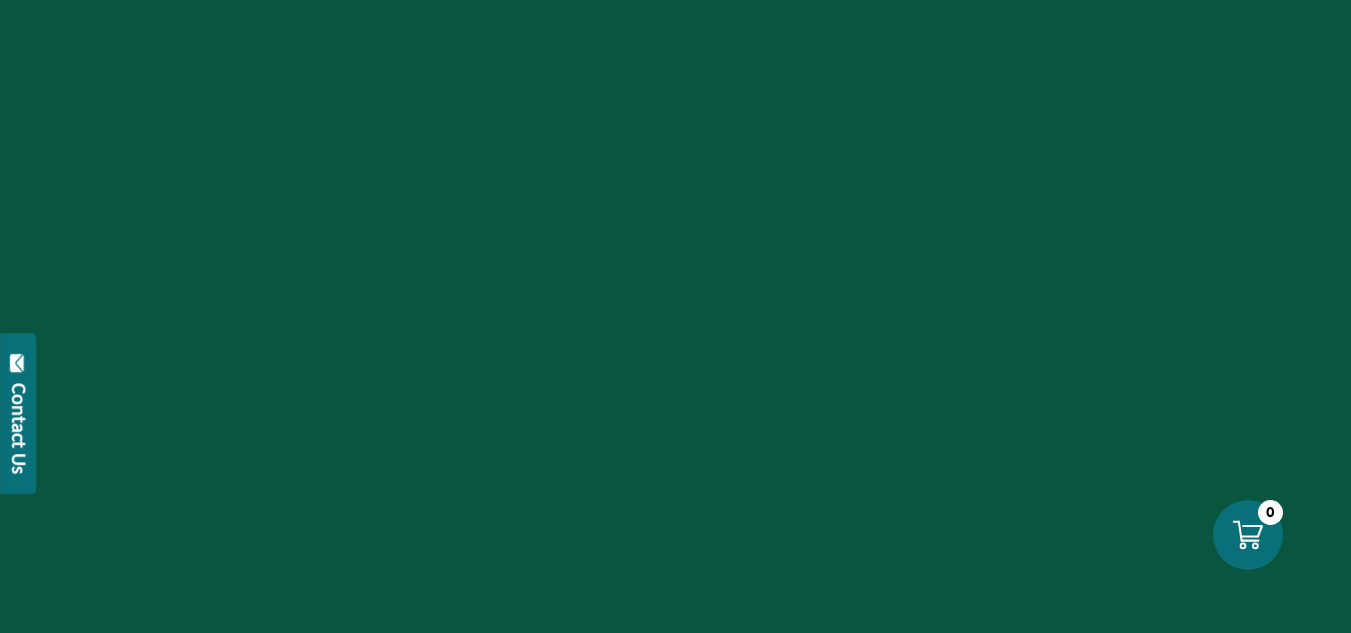 scroll, scrollTop: 0, scrollLeft: 0, axis: both 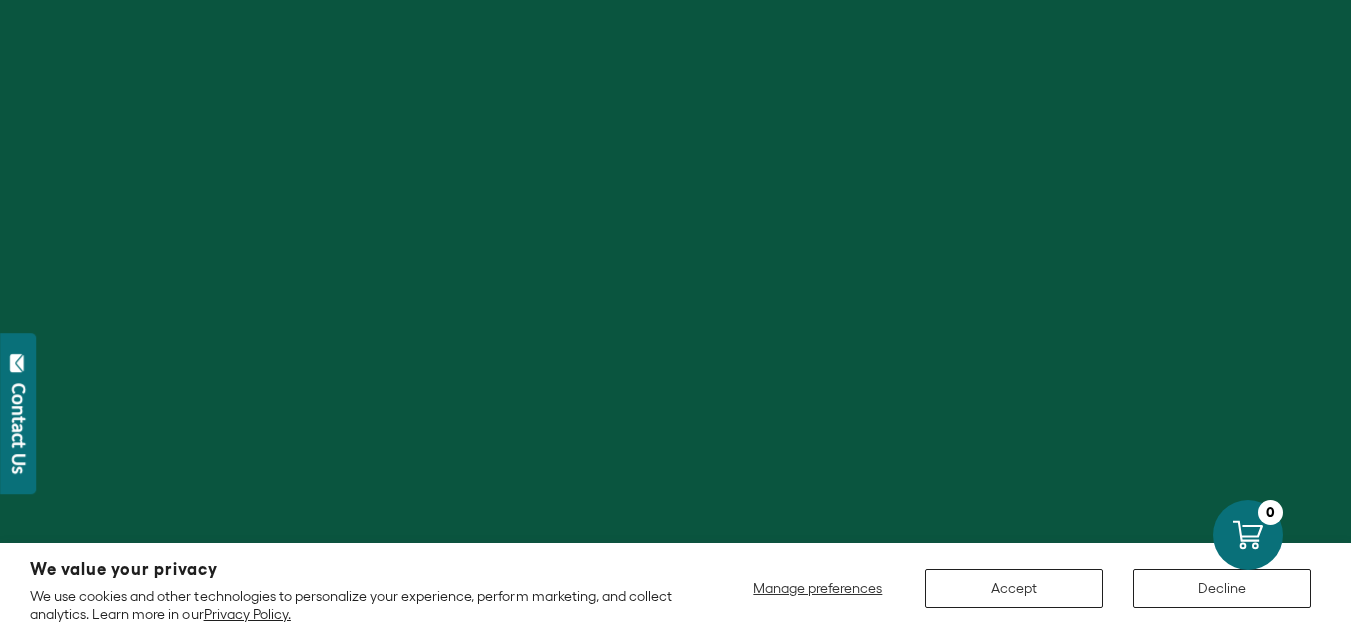 click at bounding box center (675, 316) 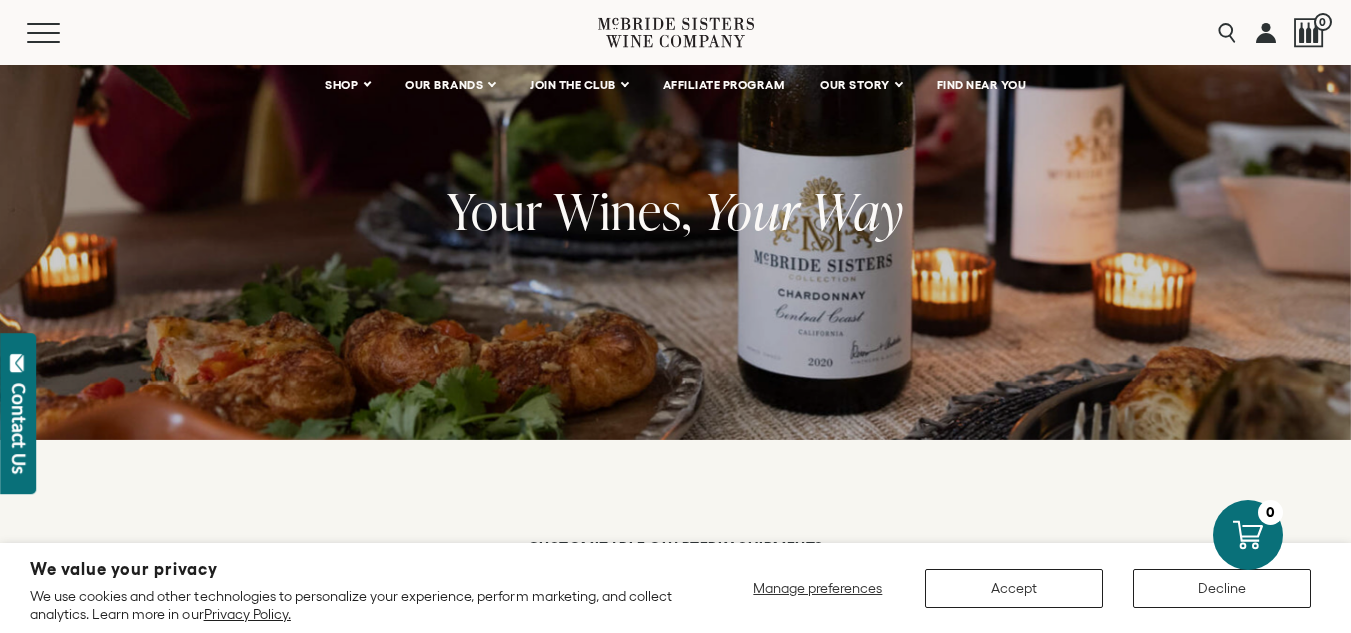 scroll, scrollTop: 0, scrollLeft: 0, axis: both 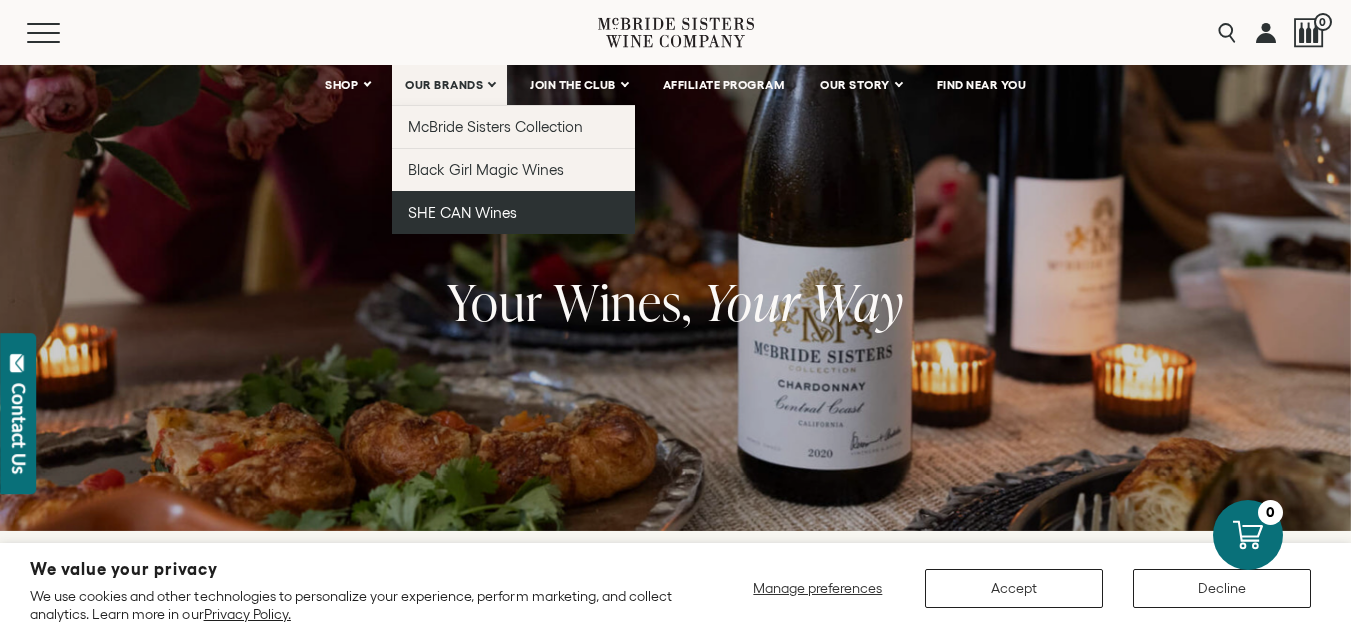 click on "SHE CAN Wines" at bounding box center [462, 212] 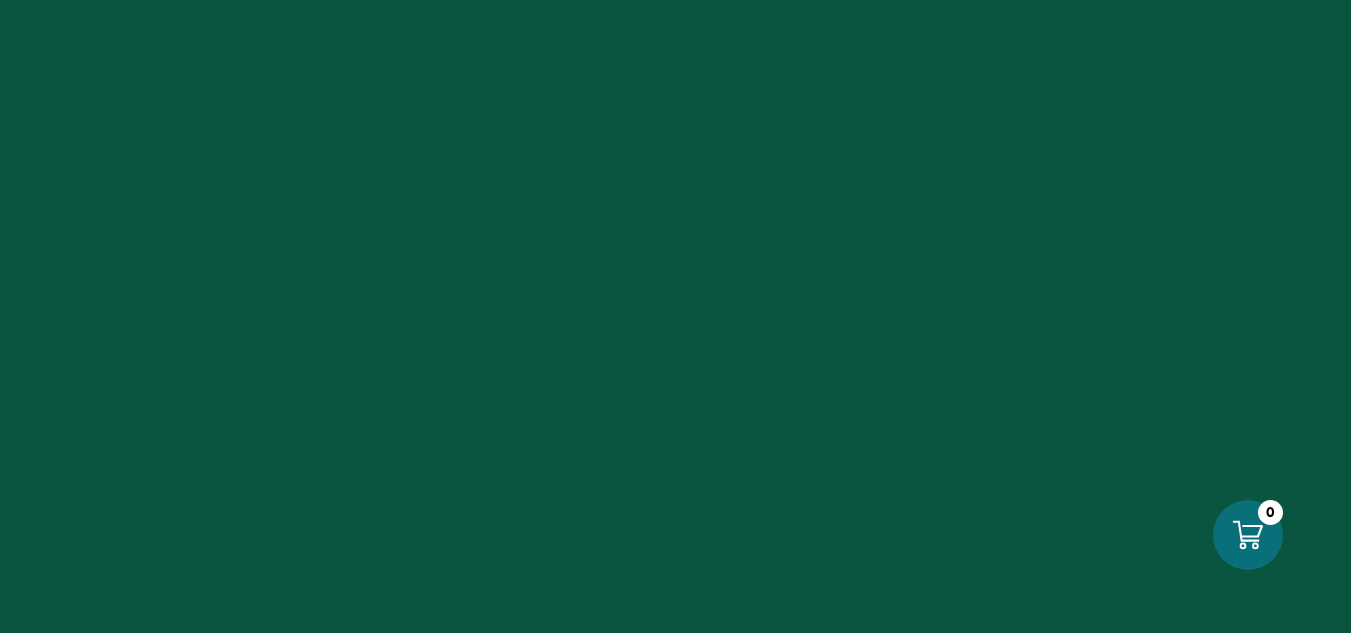 scroll, scrollTop: 0, scrollLeft: 0, axis: both 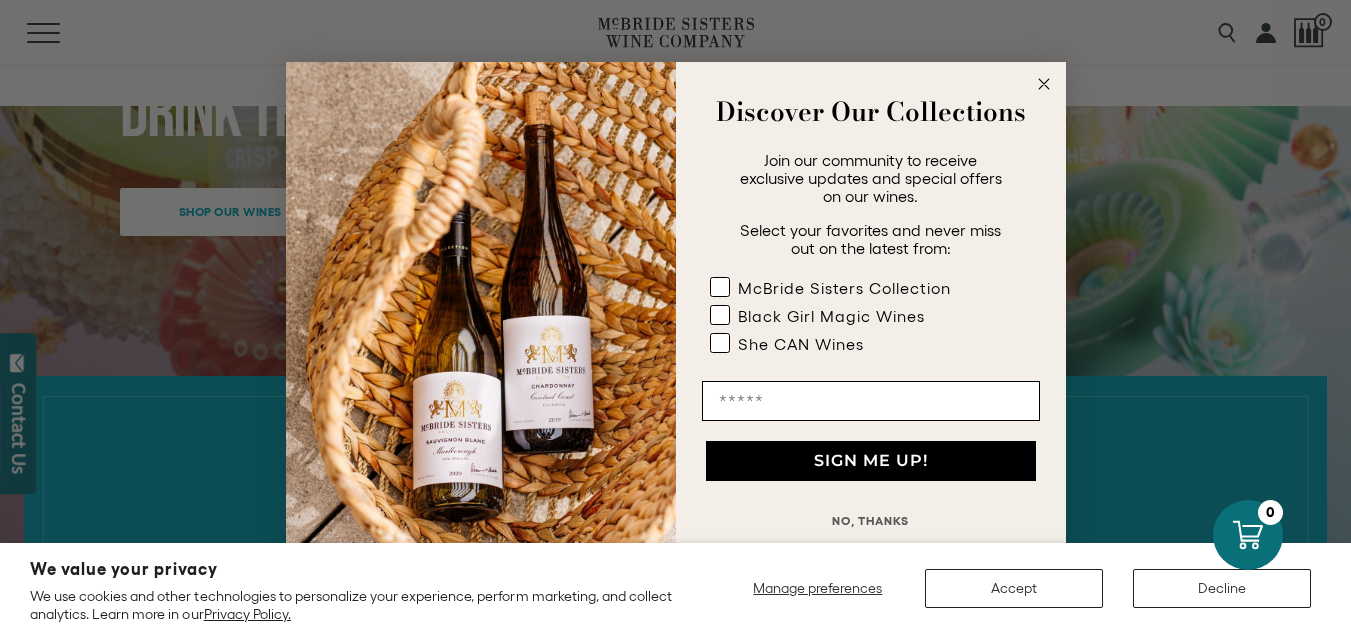 click at bounding box center (1043, 84) 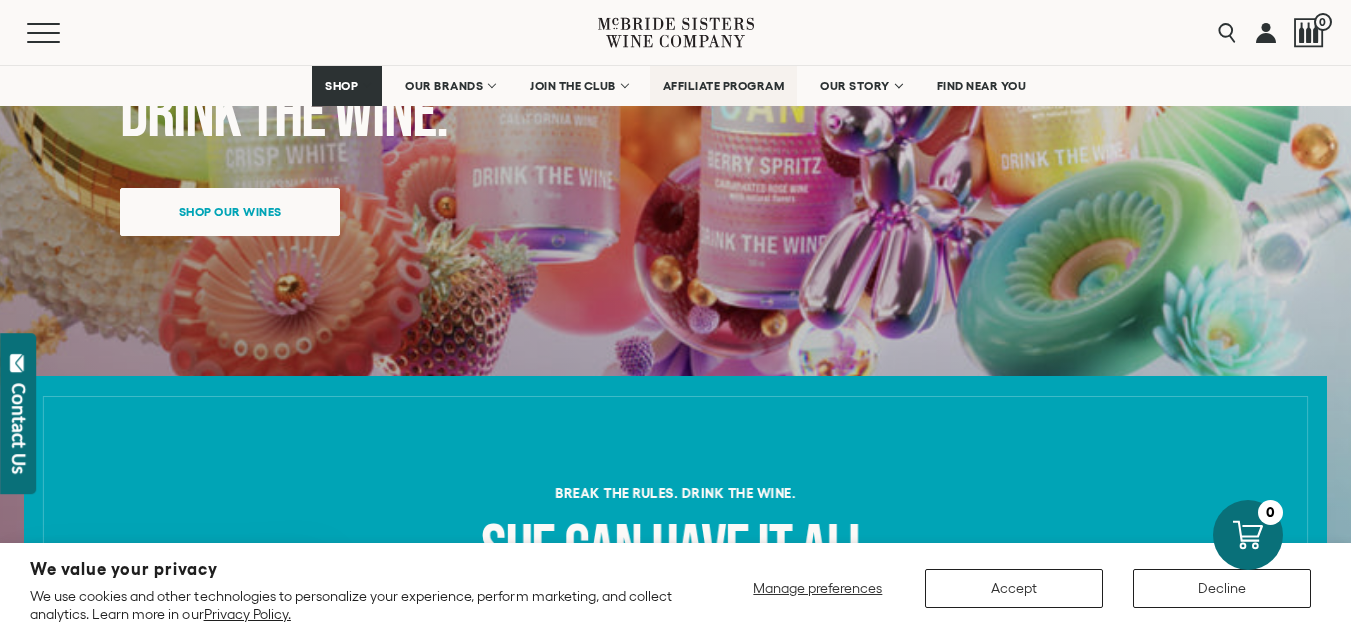 click on "AFFILIATE PROGRAM" at bounding box center [724, 86] 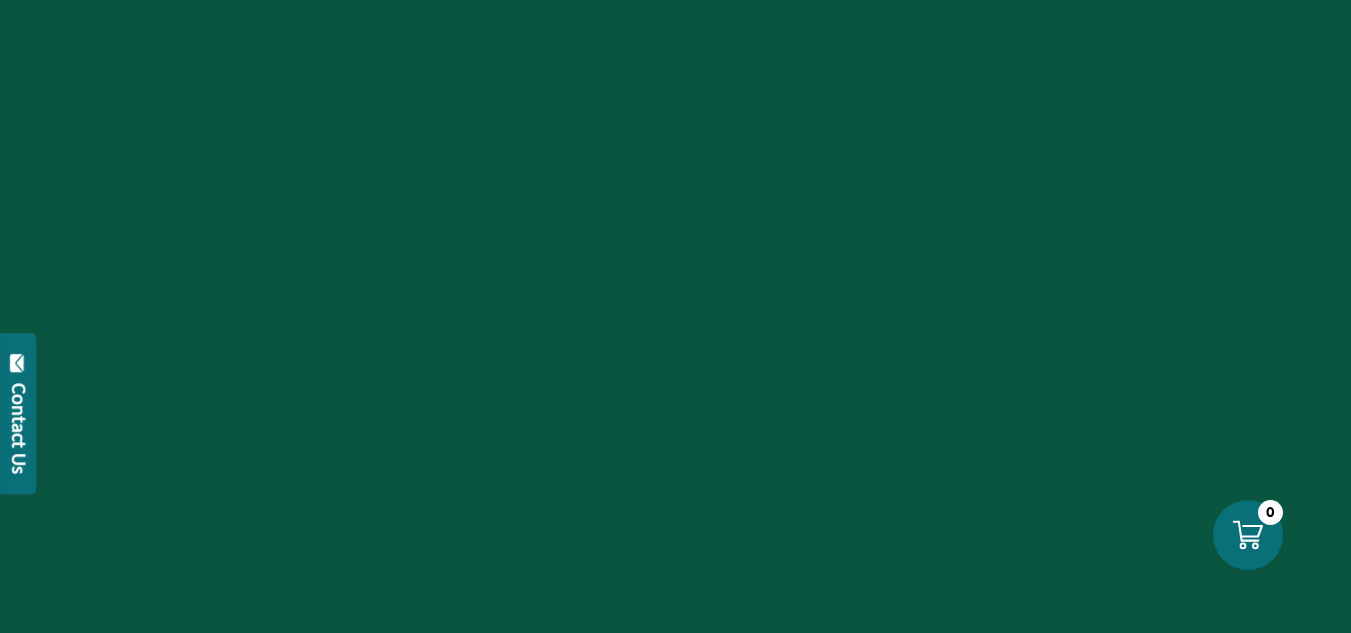 scroll, scrollTop: 0, scrollLeft: 0, axis: both 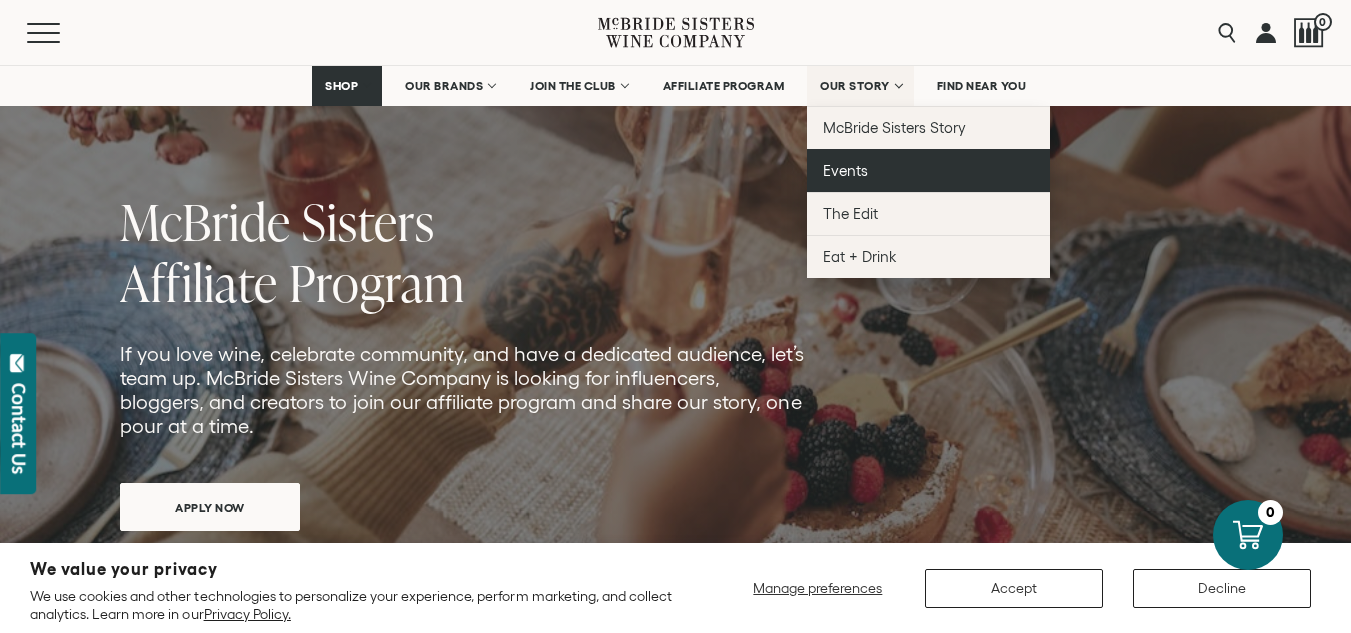 click on "Events" at bounding box center [845, 170] 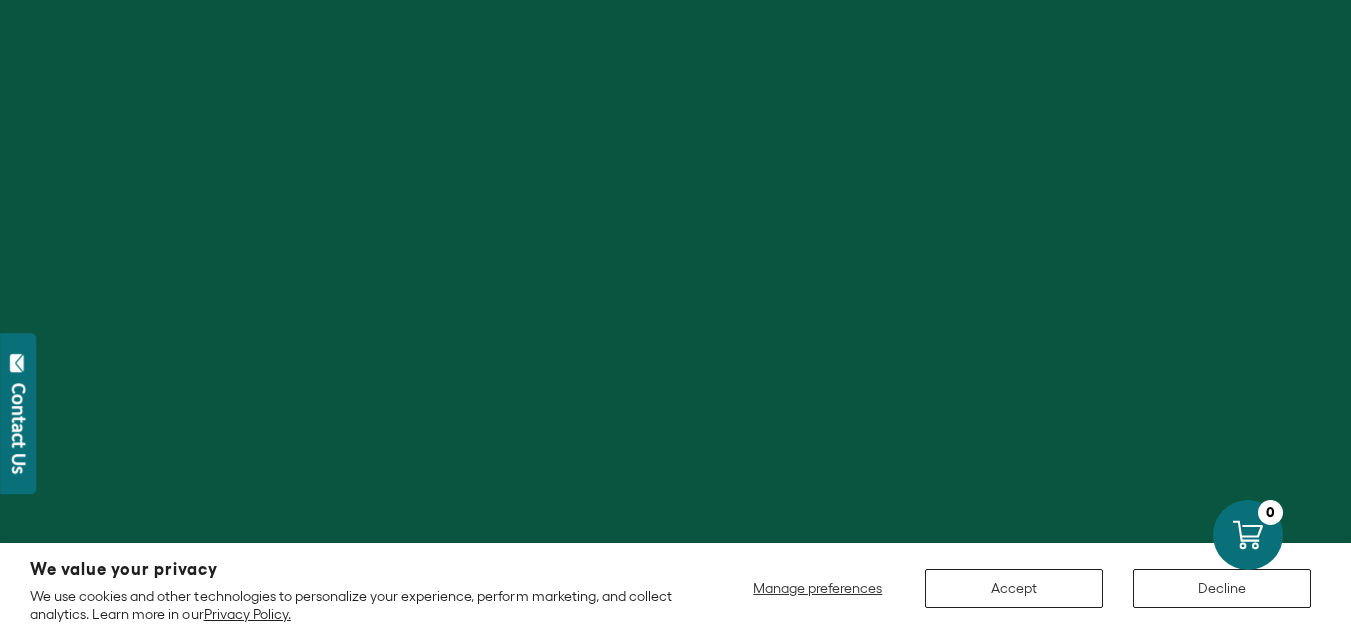 scroll, scrollTop: 0, scrollLeft: 0, axis: both 